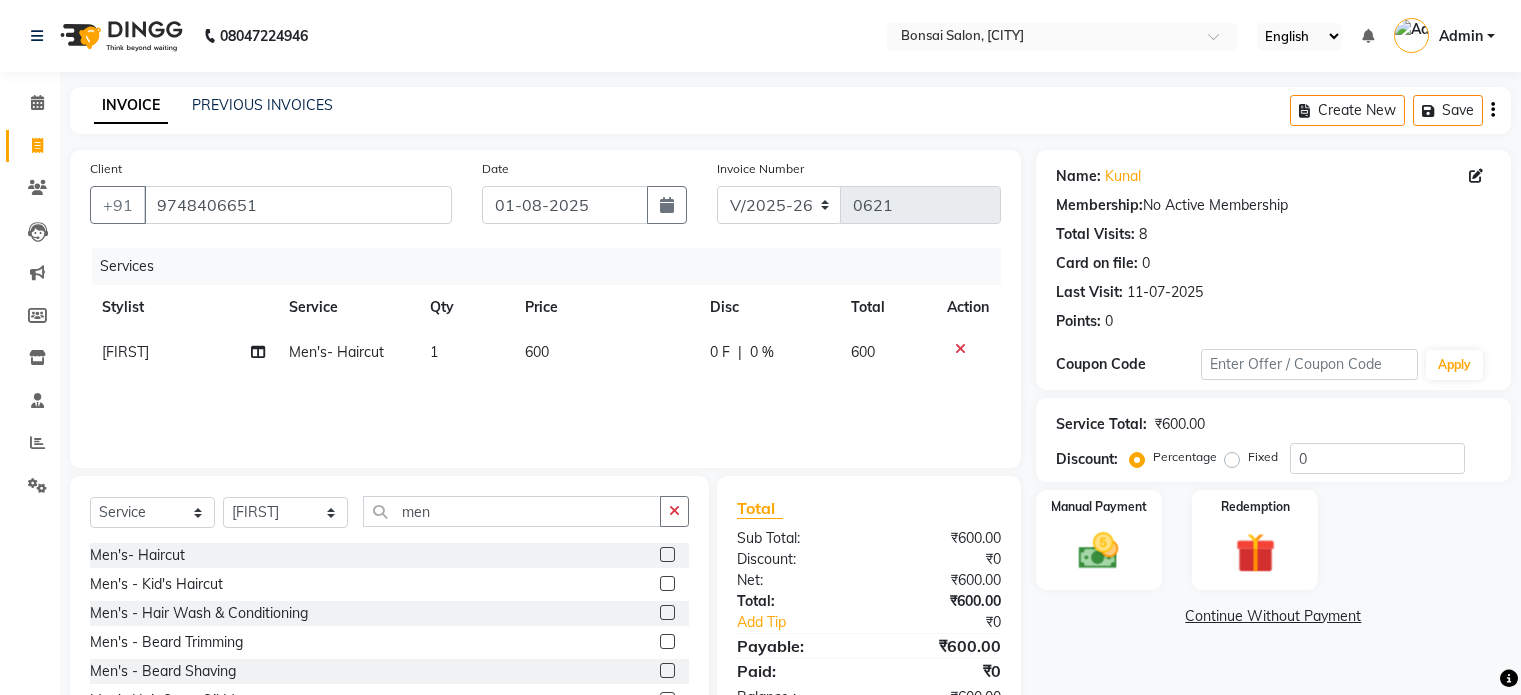 select on "6719" 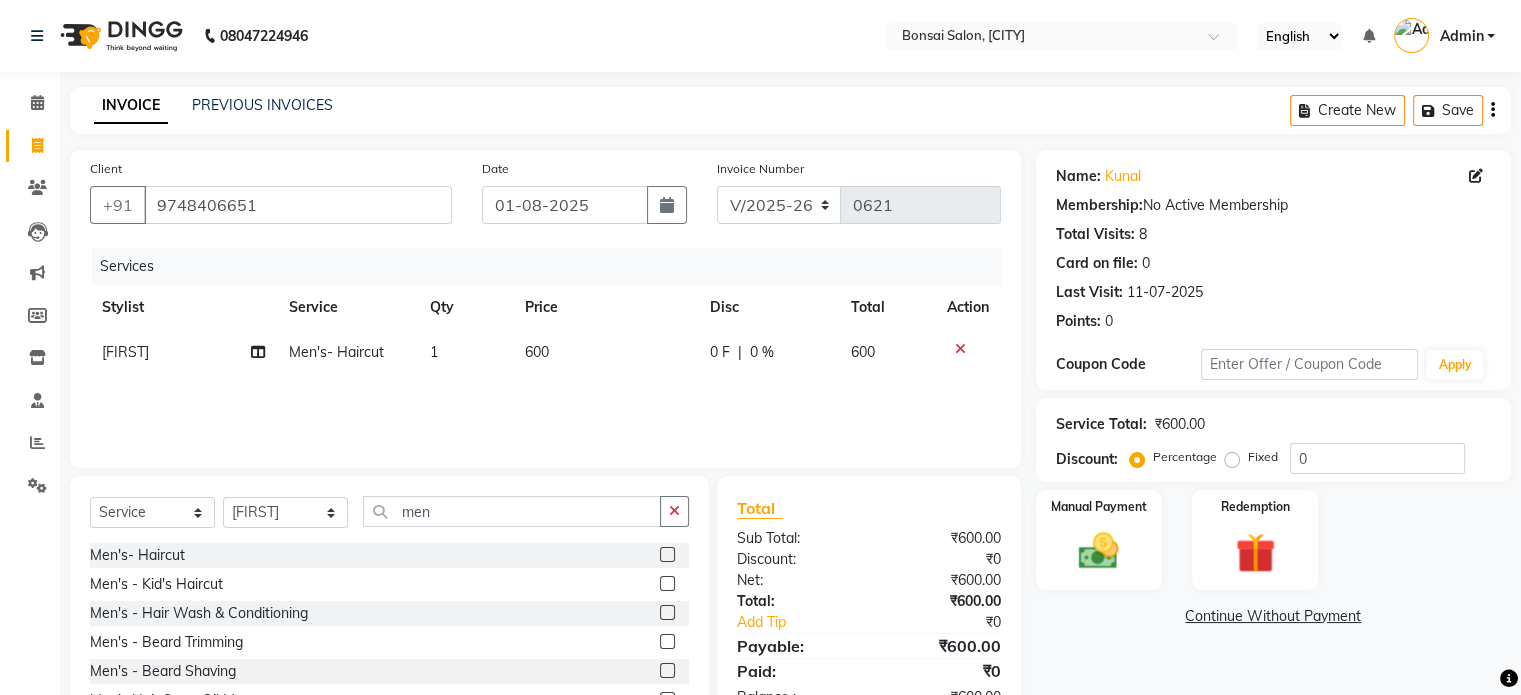 scroll, scrollTop: 0, scrollLeft: 0, axis: both 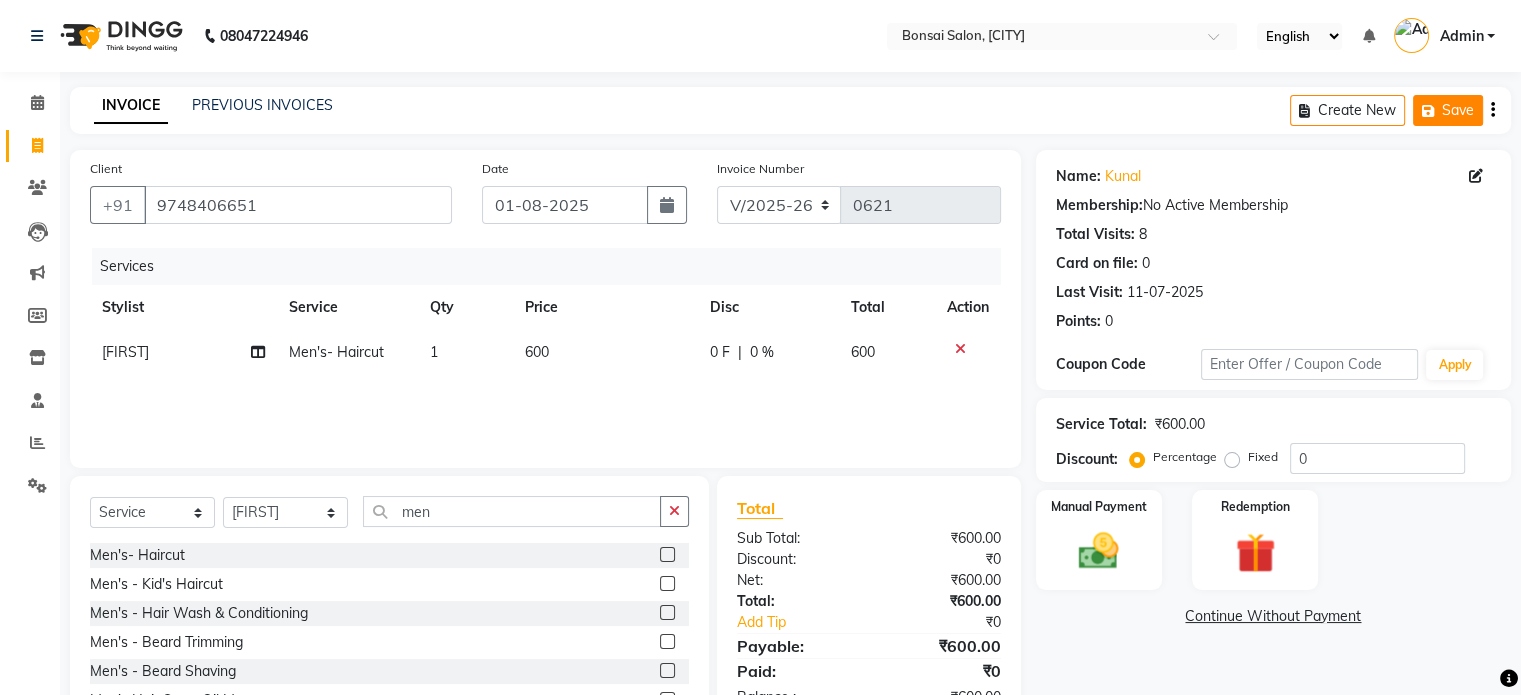 click on "Save" 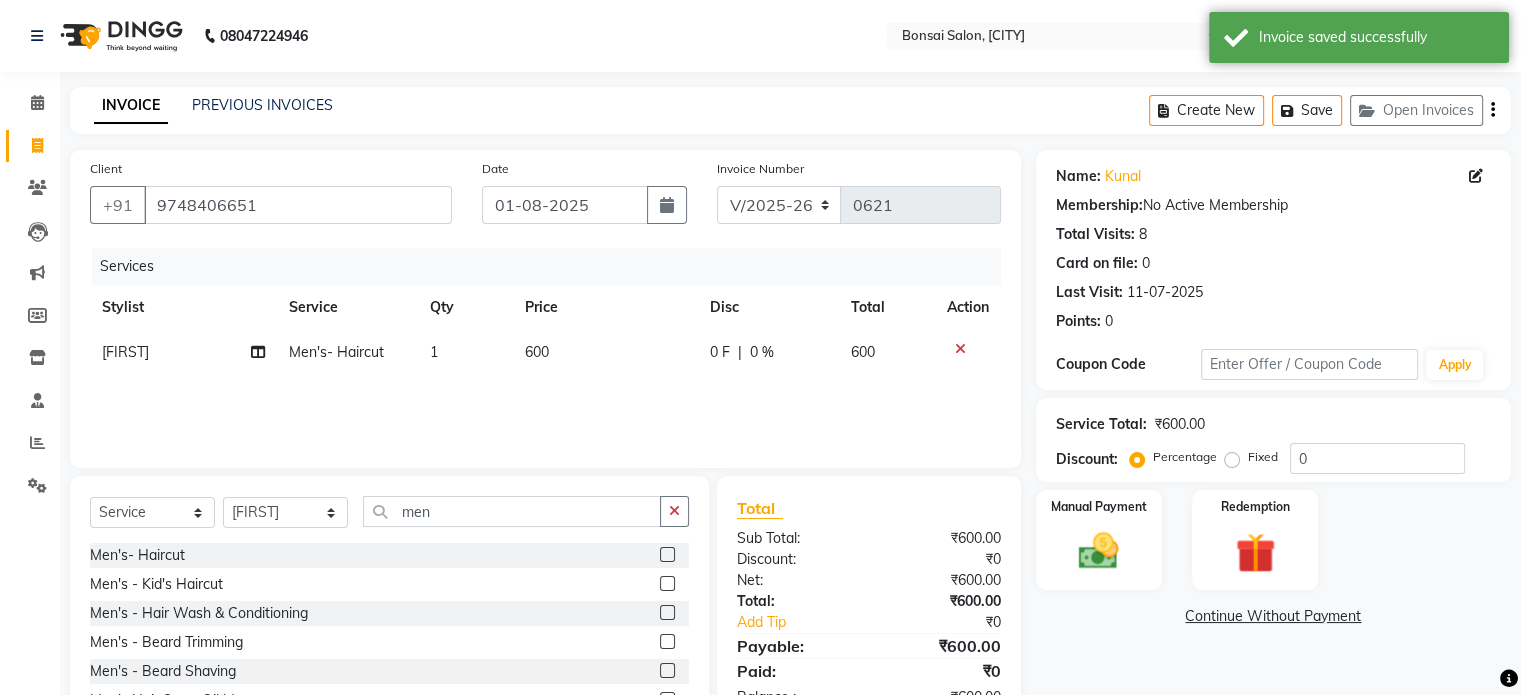 click on "INVOICE" 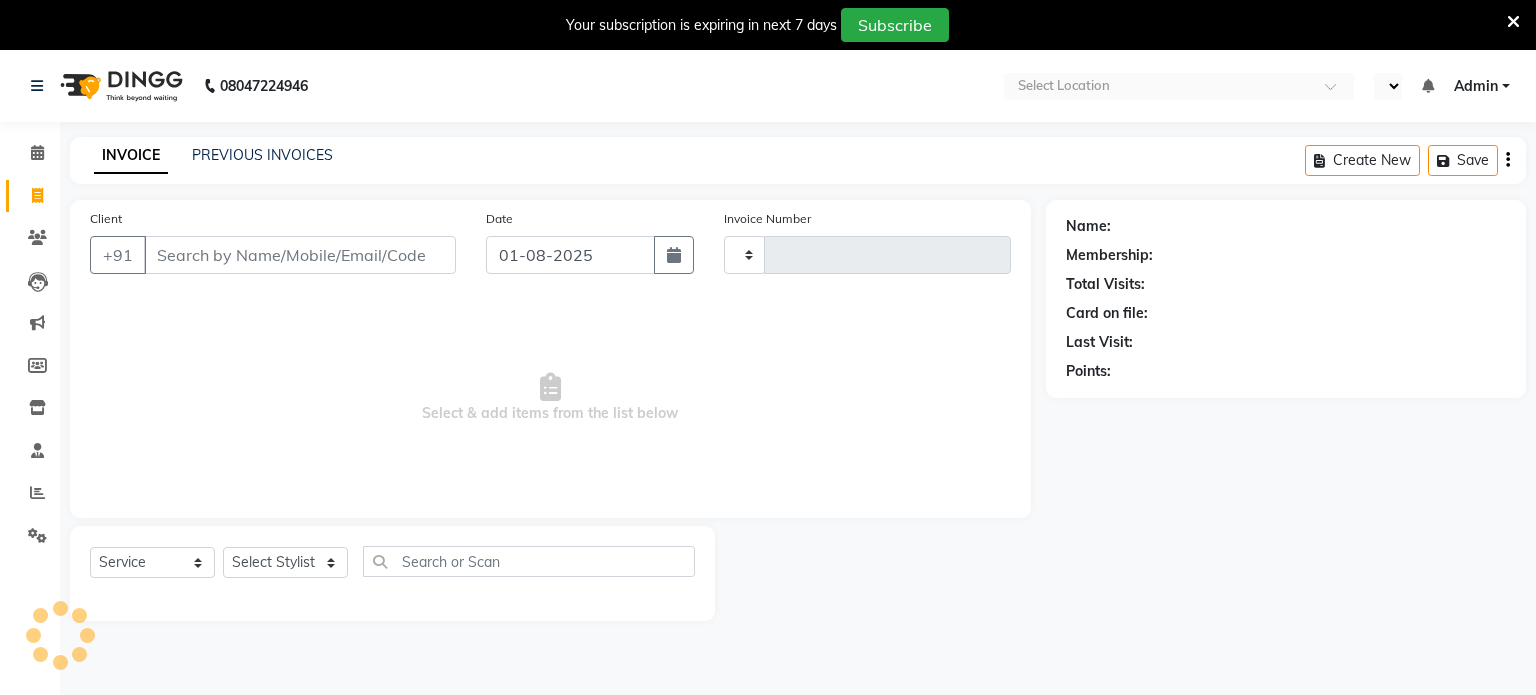 select on "service" 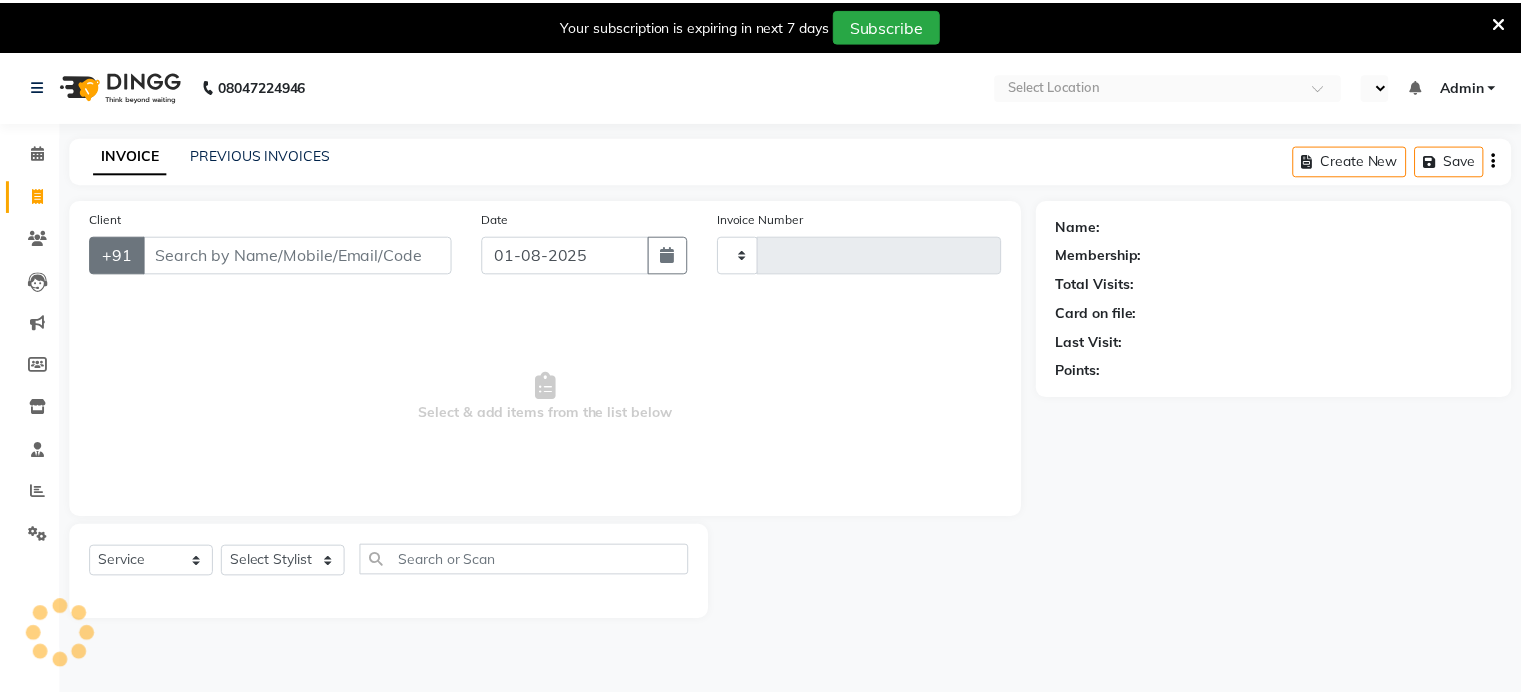scroll, scrollTop: 0, scrollLeft: 0, axis: both 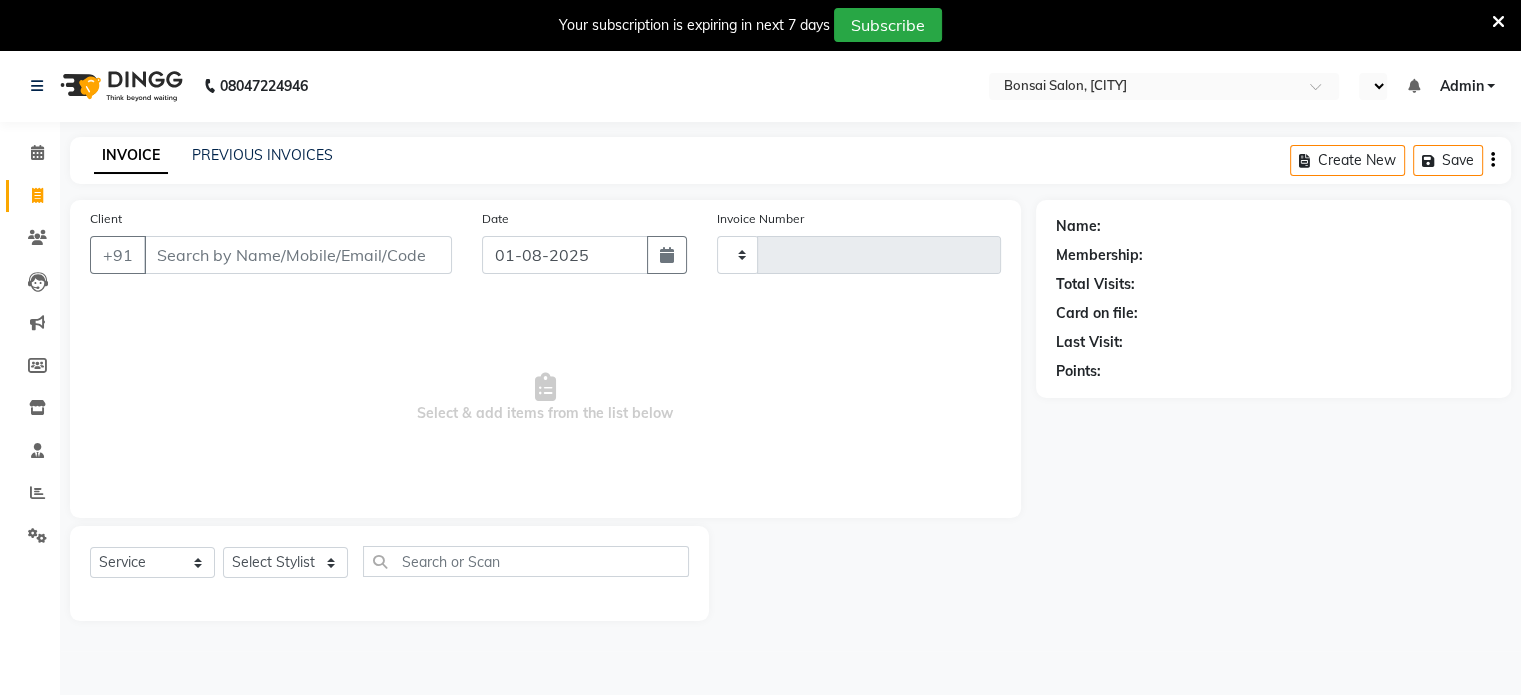 type on "0621" 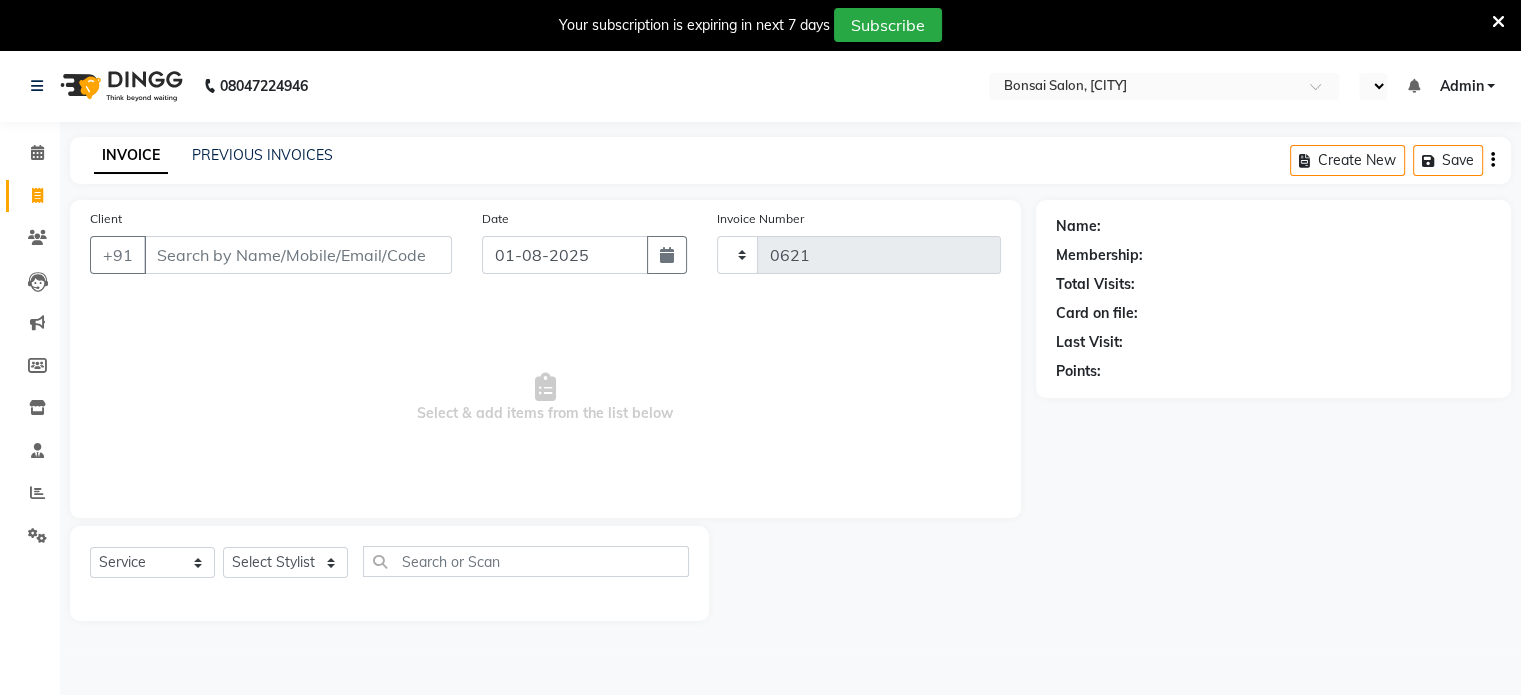 select on "en" 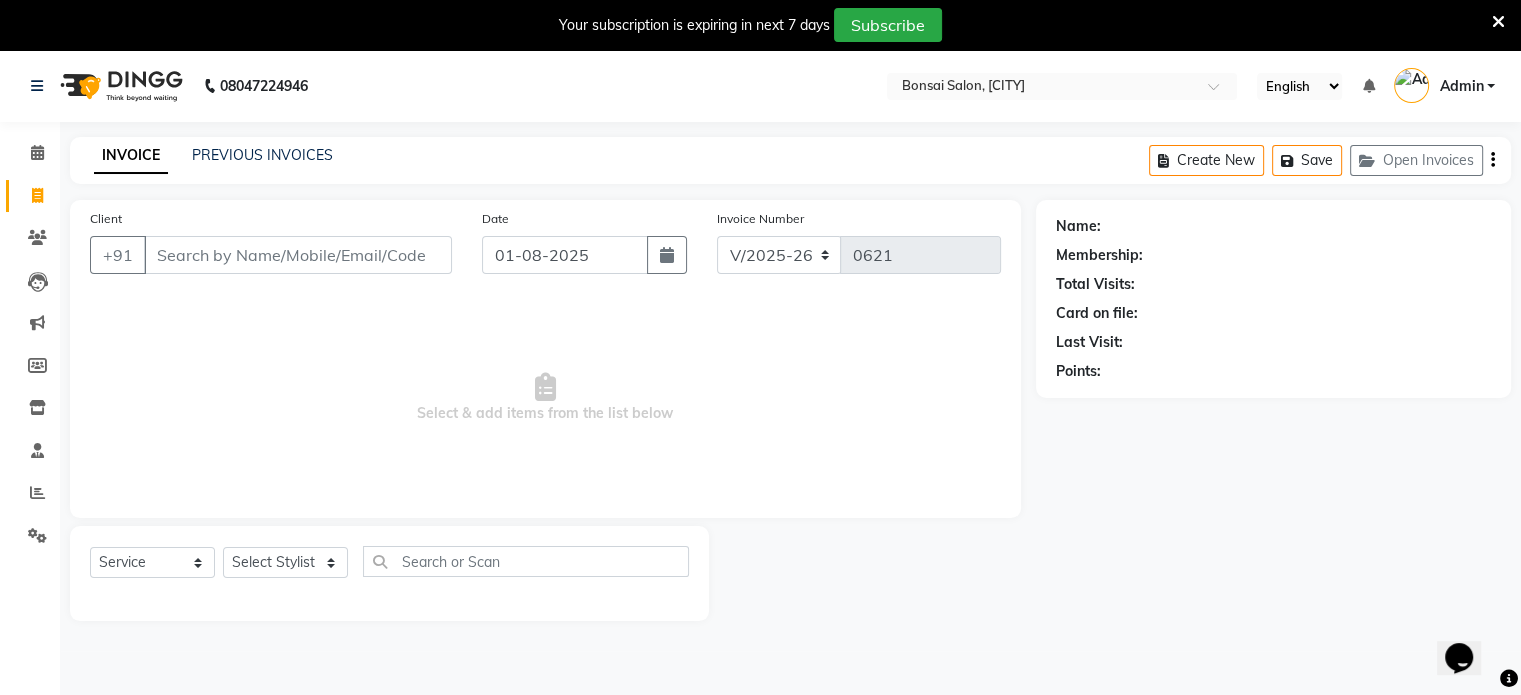 scroll, scrollTop: 0, scrollLeft: 0, axis: both 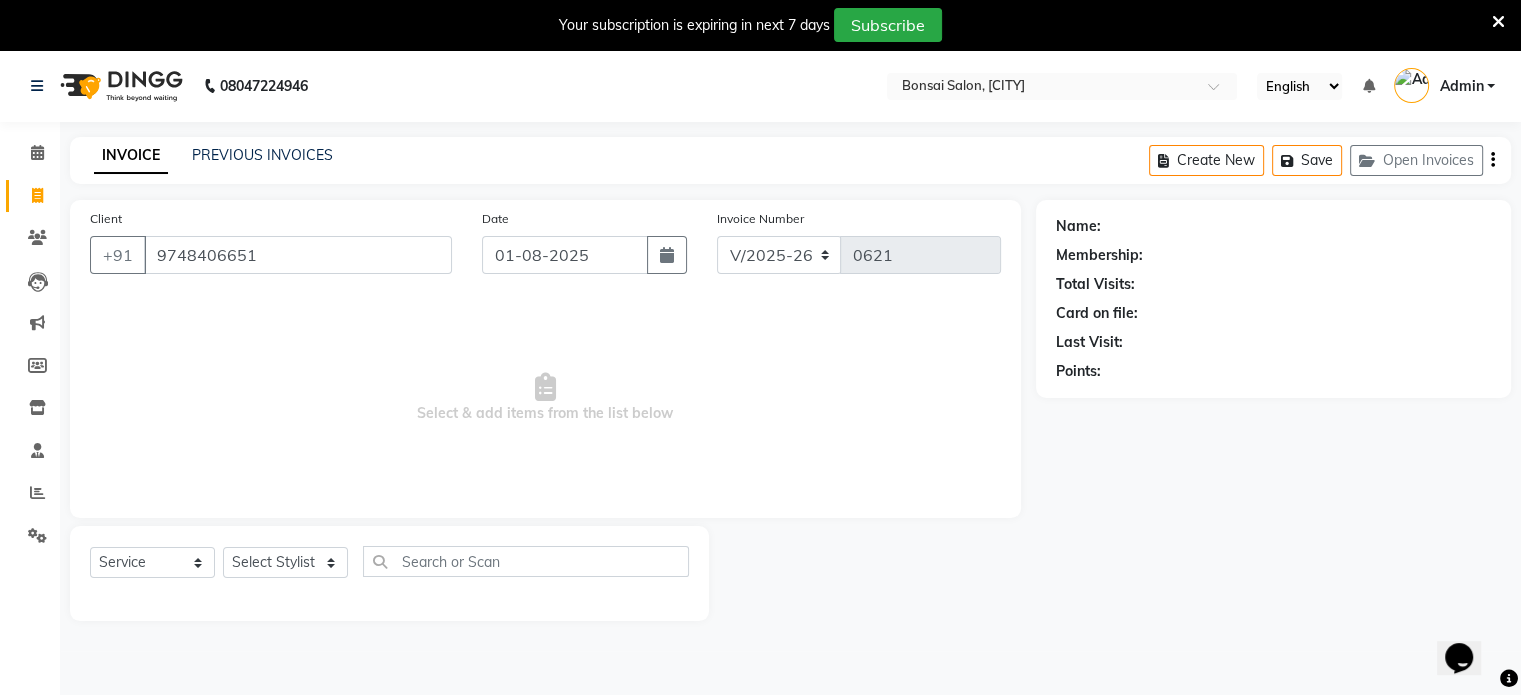 click on "9748406651" at bounding box center (298, 255) 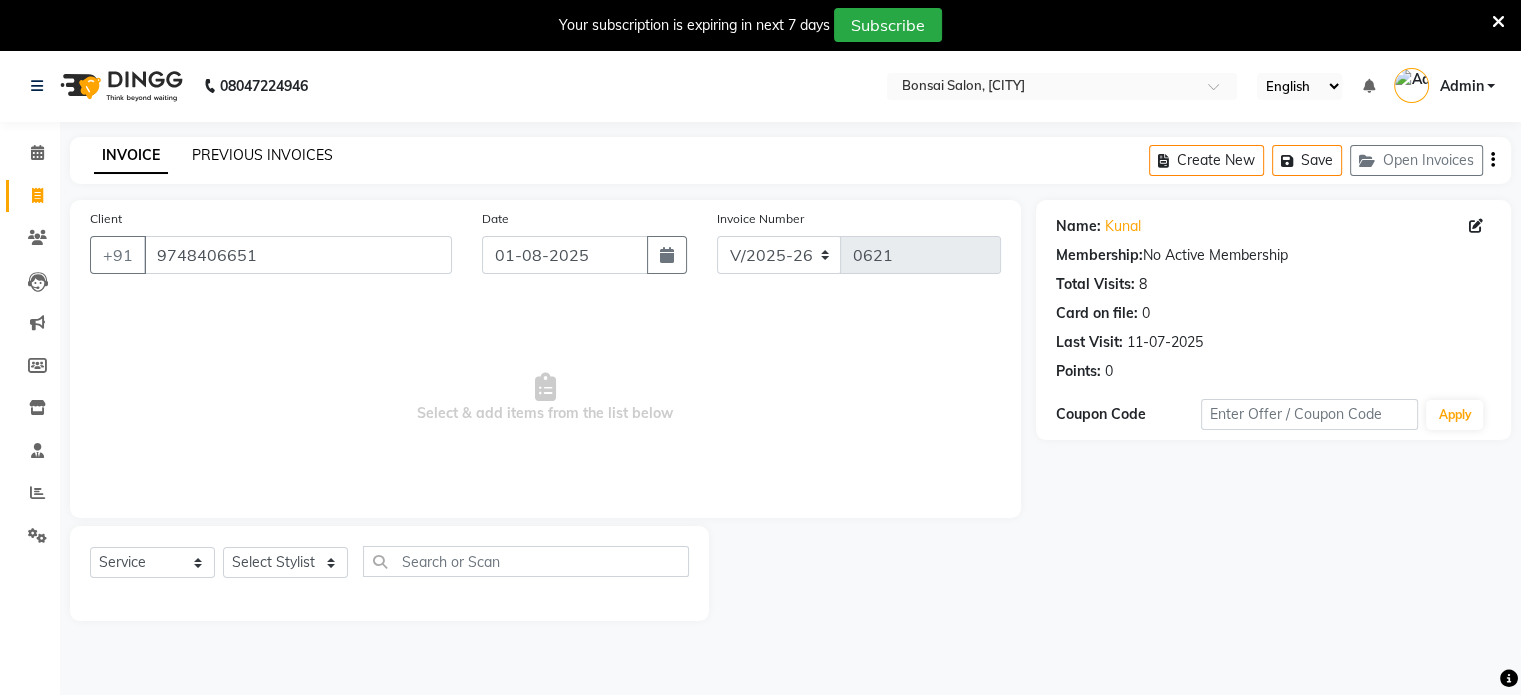 click on "PREVIOUS INVOICES" 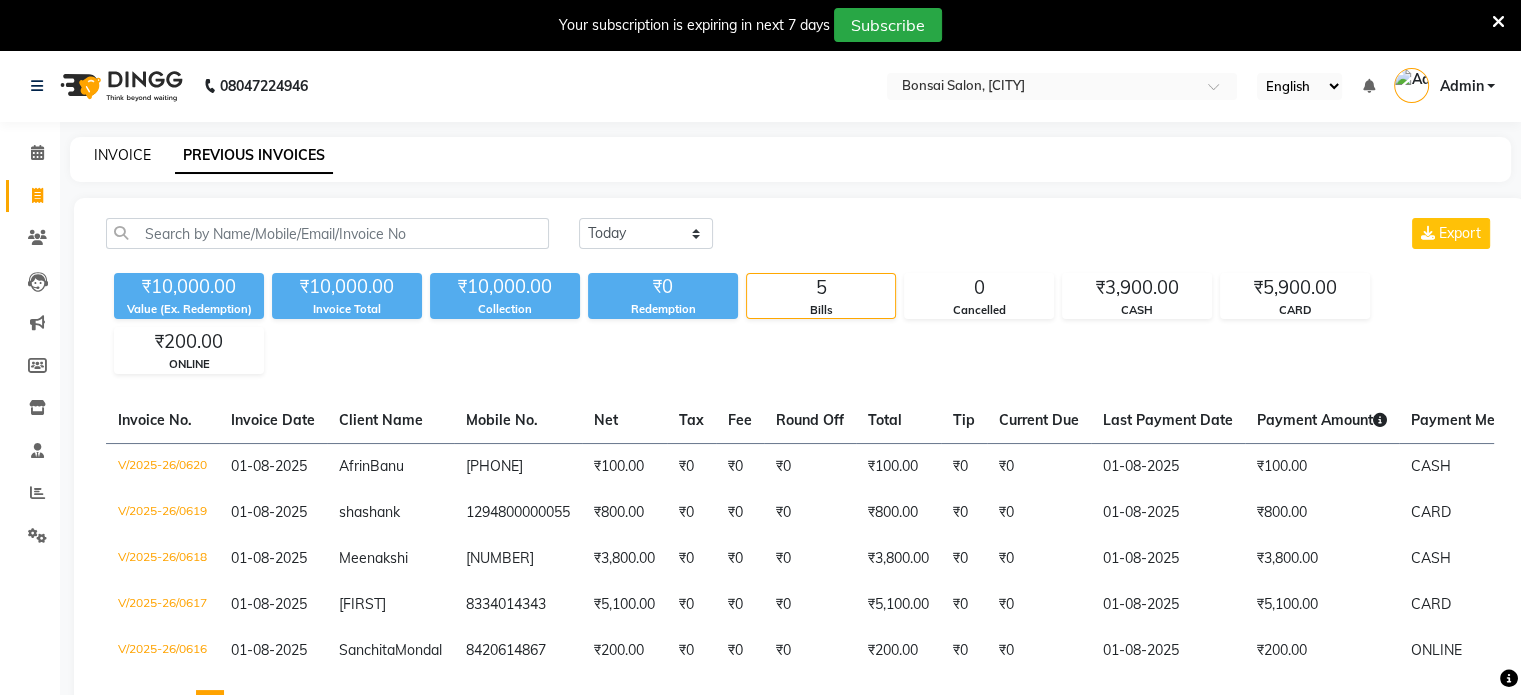 click on "INVOICE" 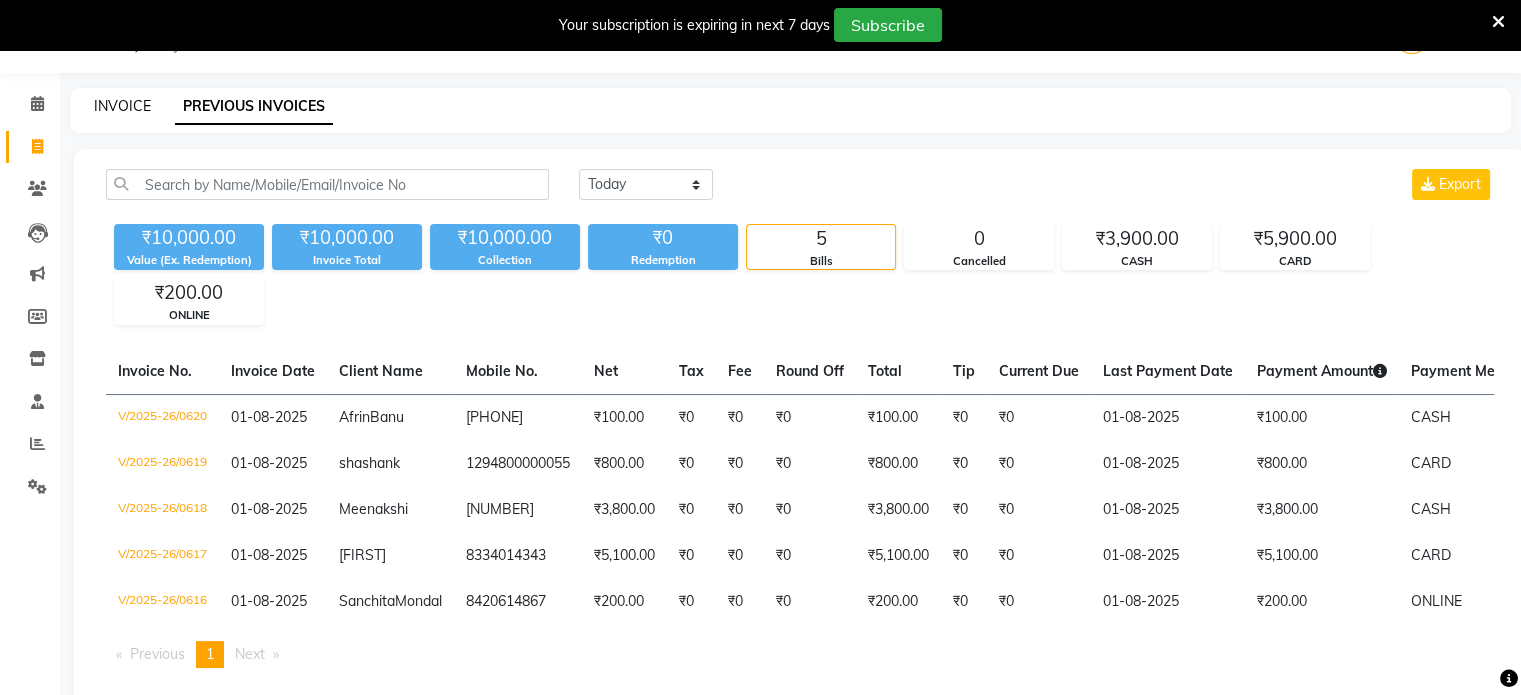 select on "service" 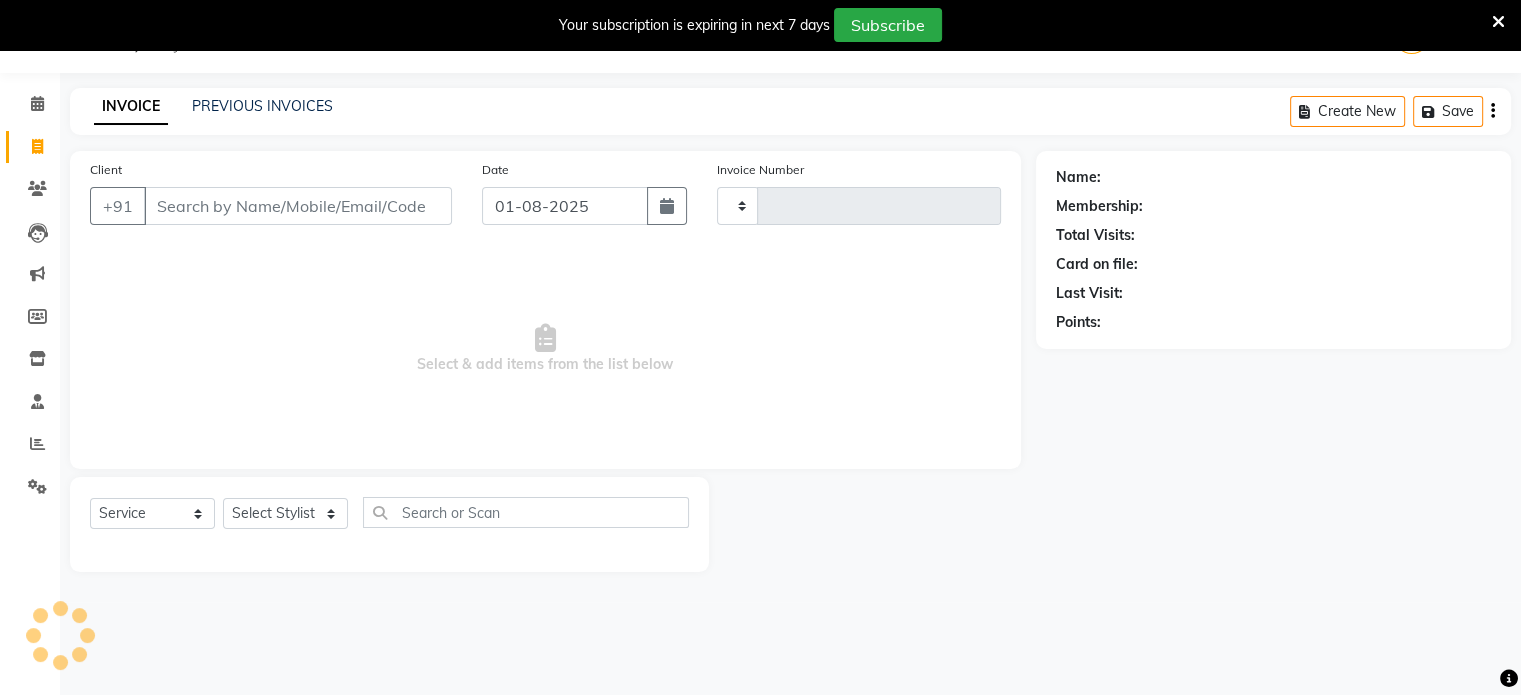 scroll, scrollTop: 50, scrollLeft: 0, axis: vertical 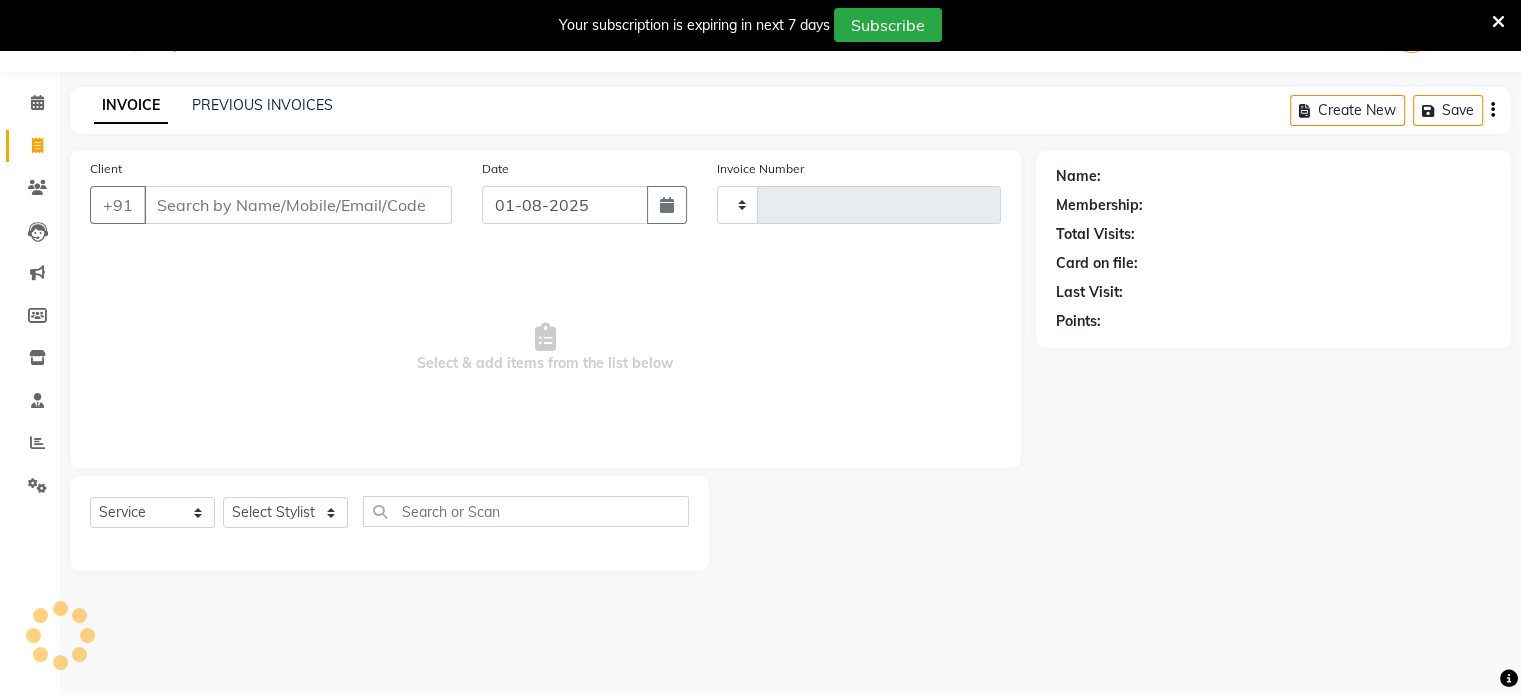 type on "0621" 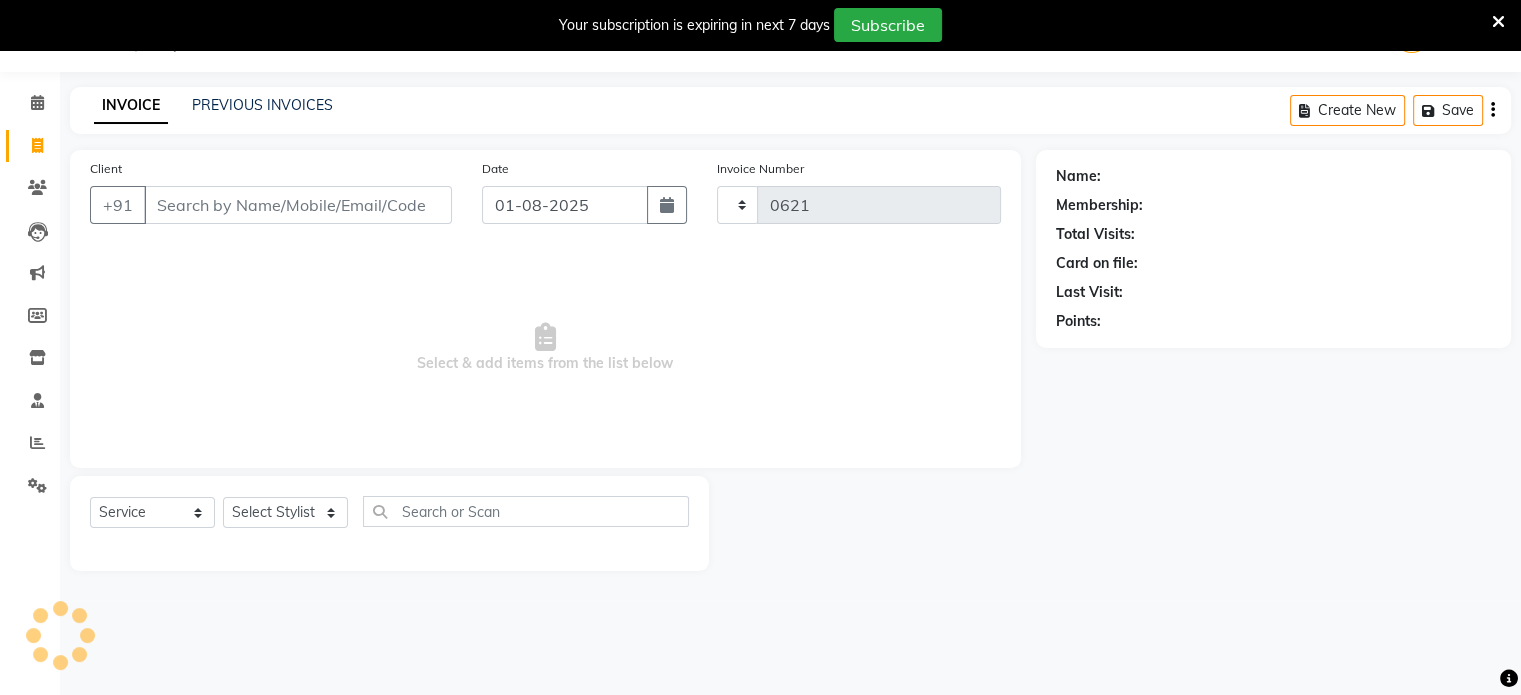 select on "6719" 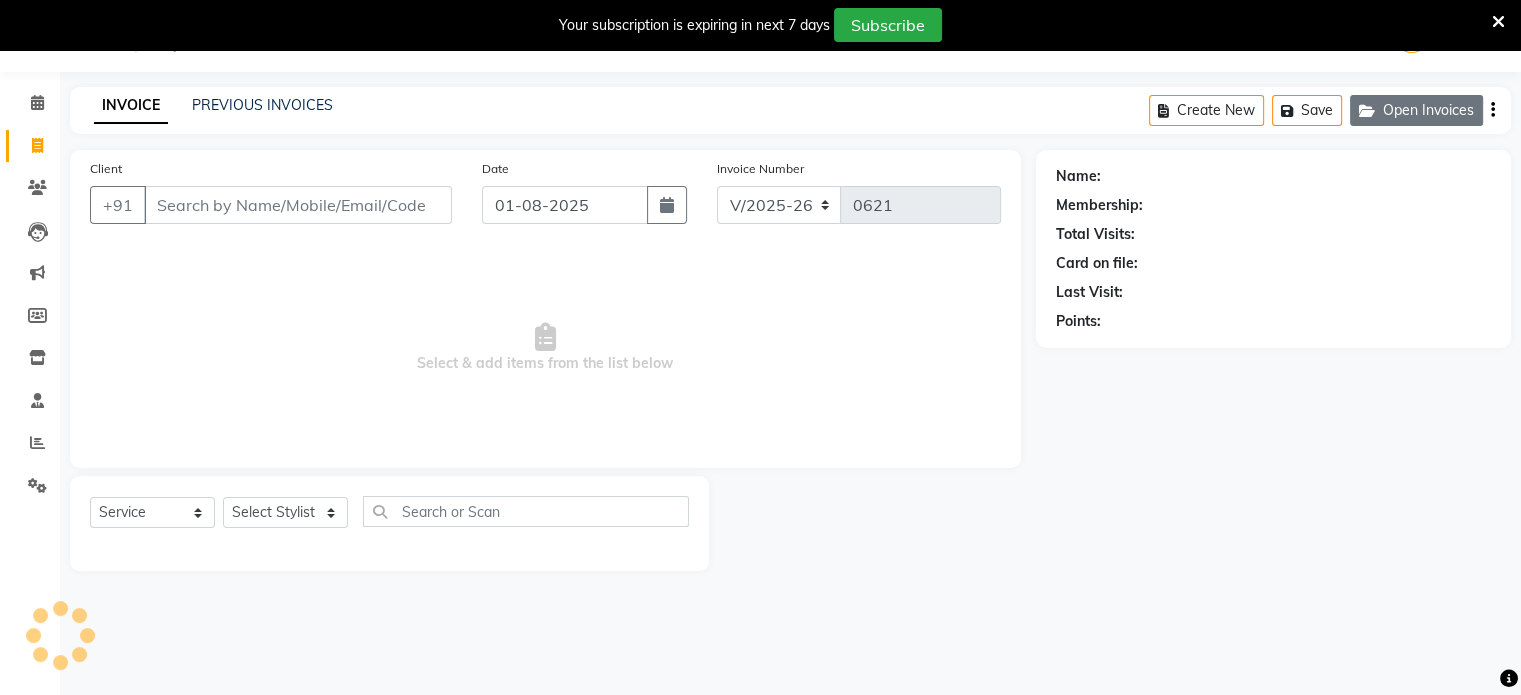click on "Open Invoices" 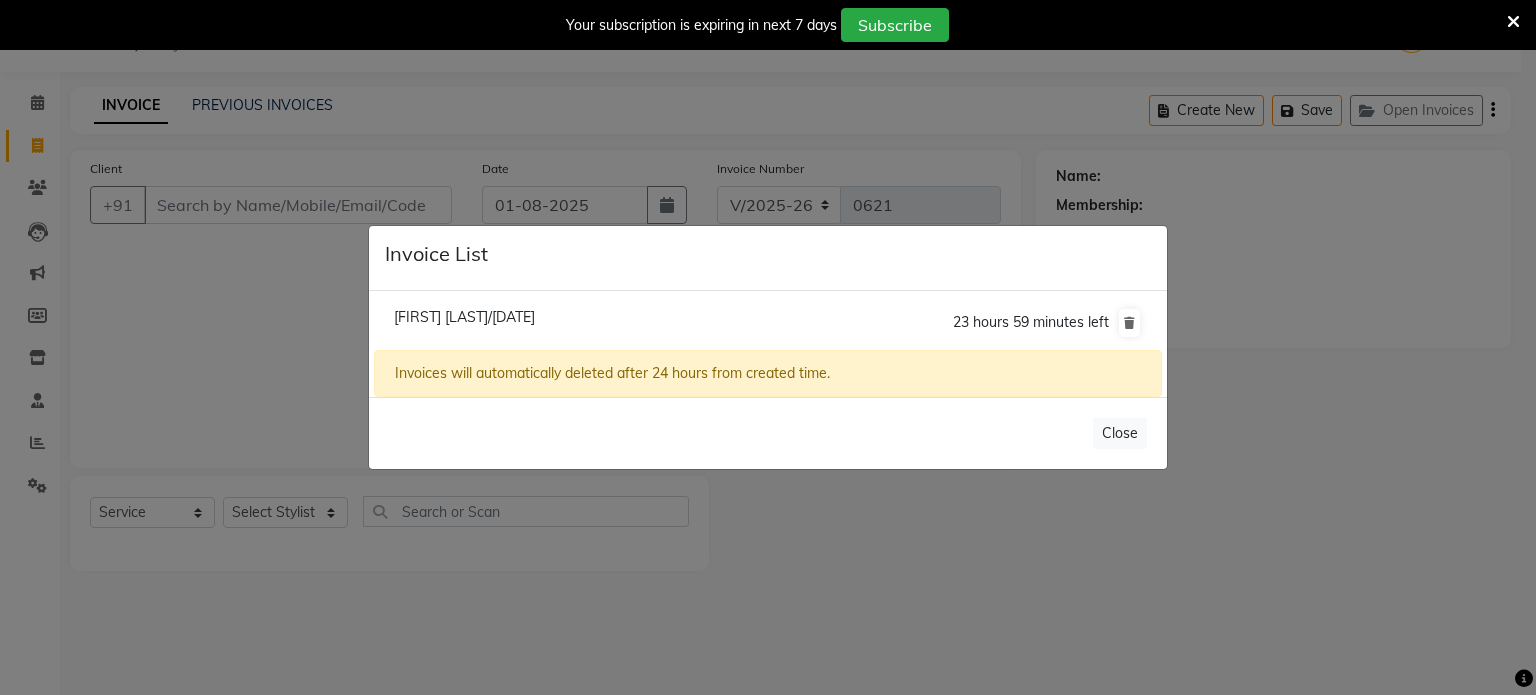 click on "[FIRST] [LAST]/[DATE]" 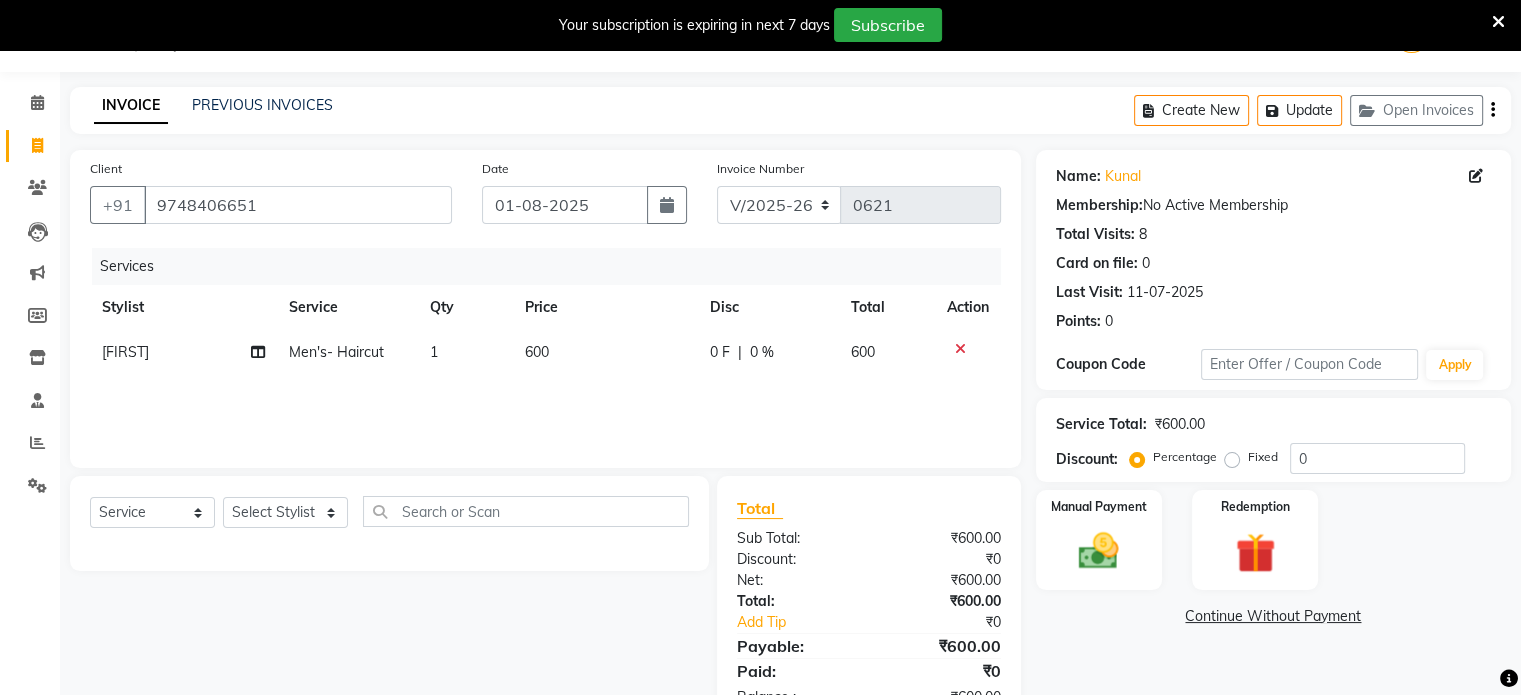 click at bounding box center [1498, 22] 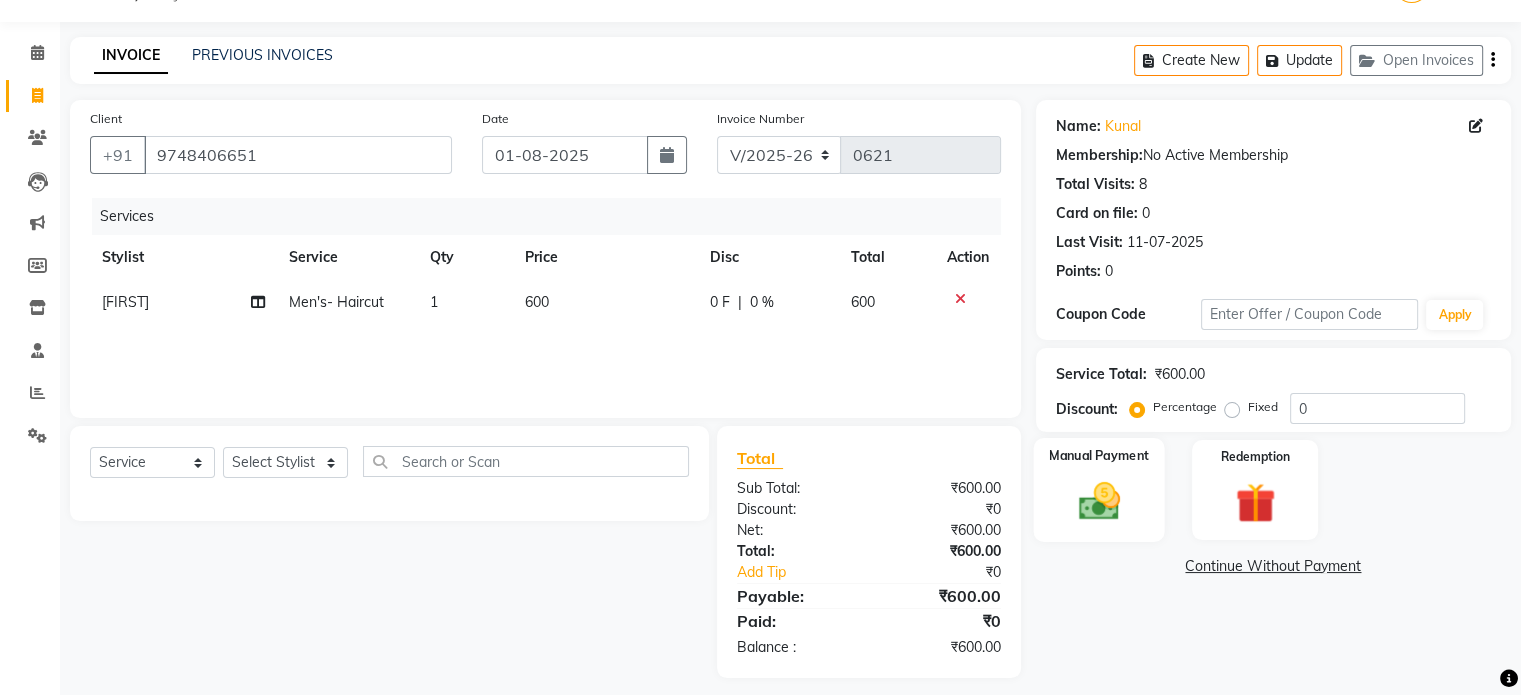click 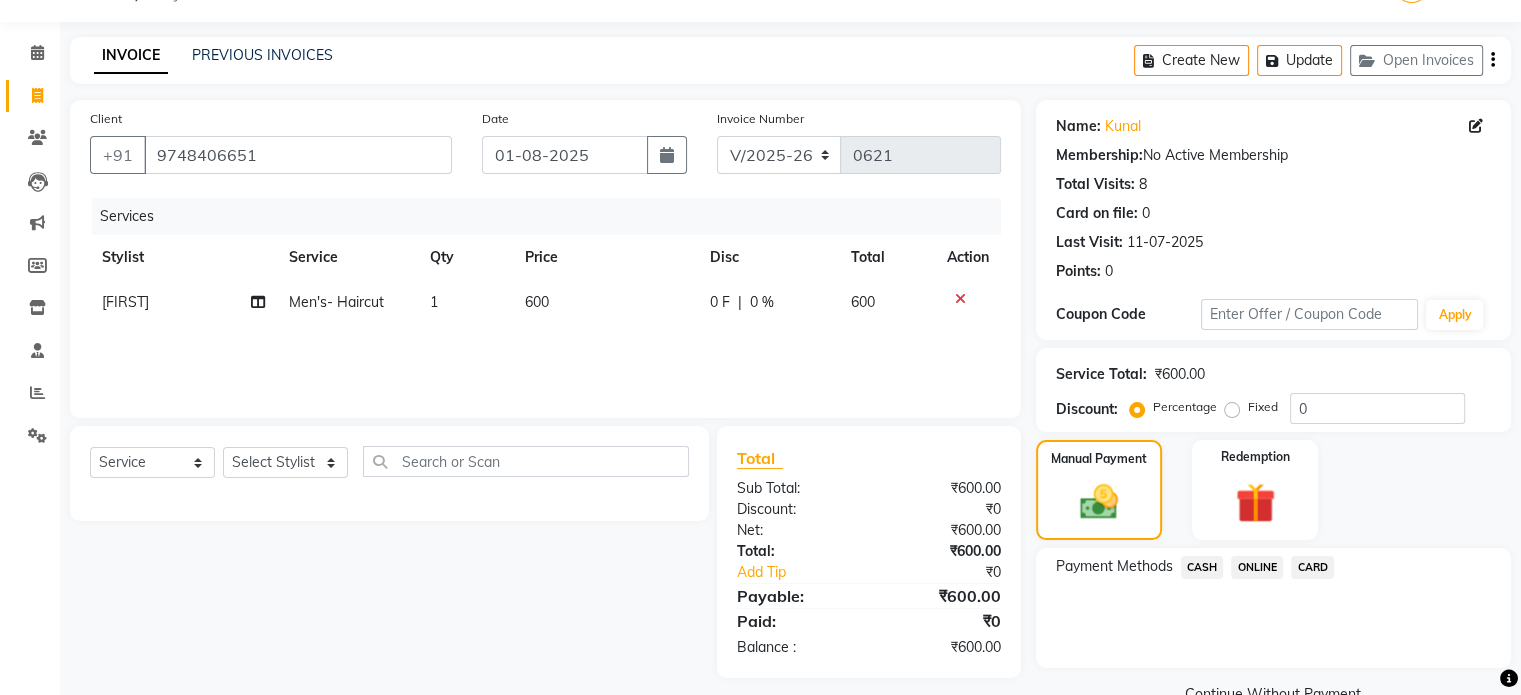 click on "ONLINE" 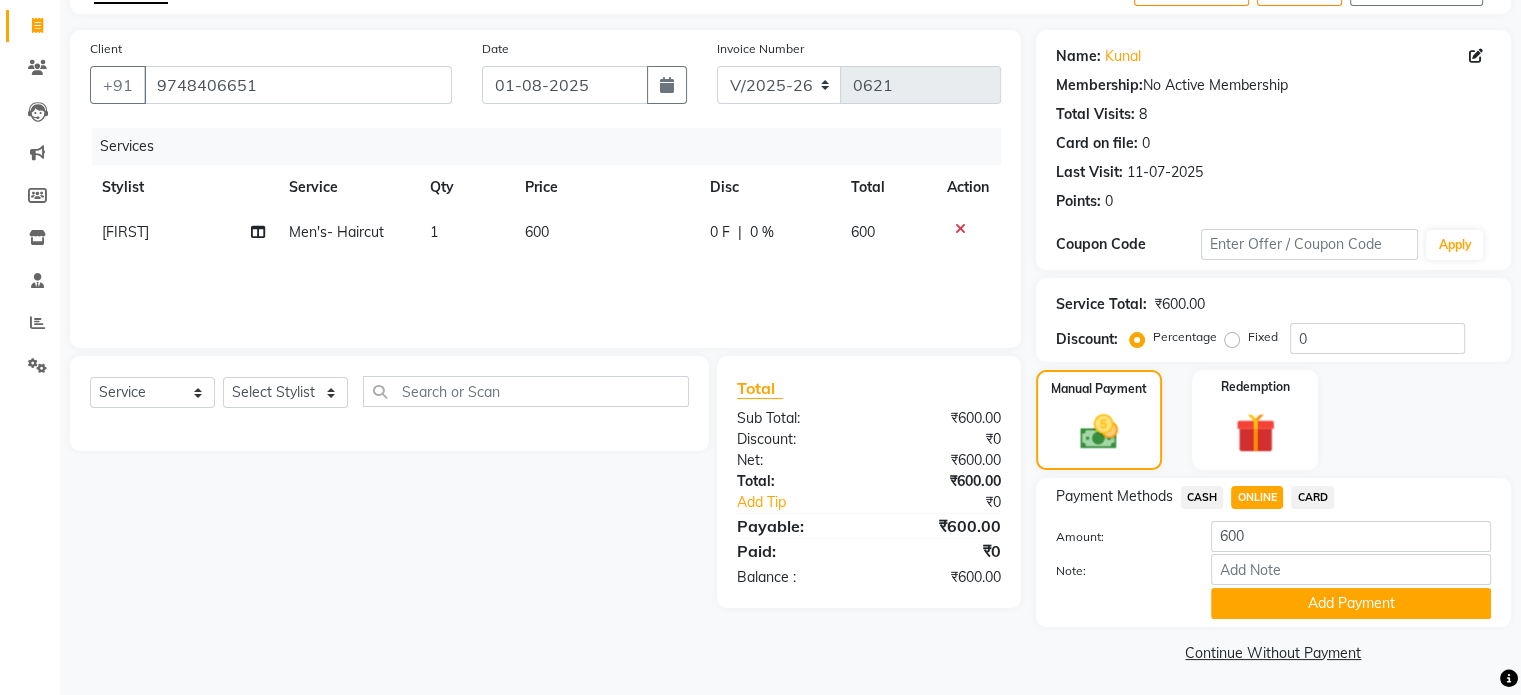 scroll, scrollTop: 124, scrollLeft: 0, axis: vertical 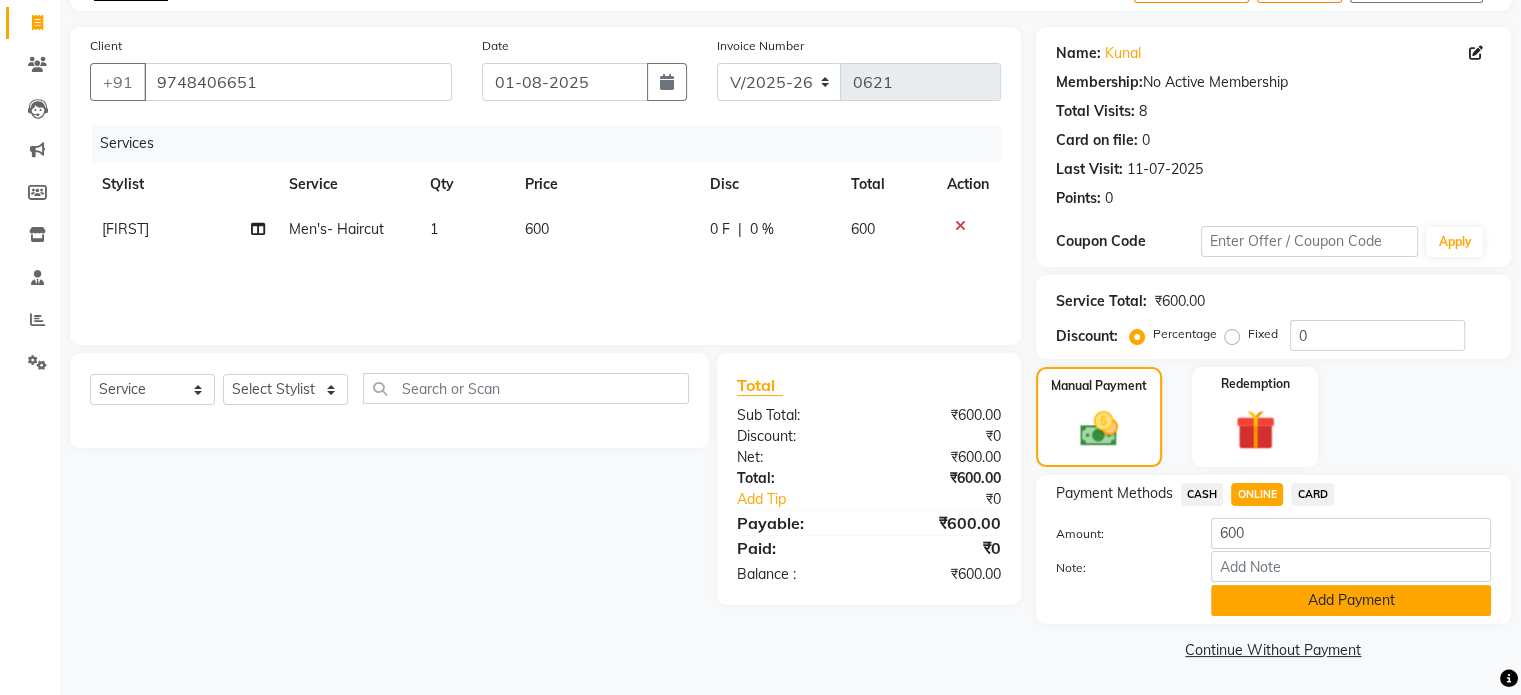 click on "Add Payment" 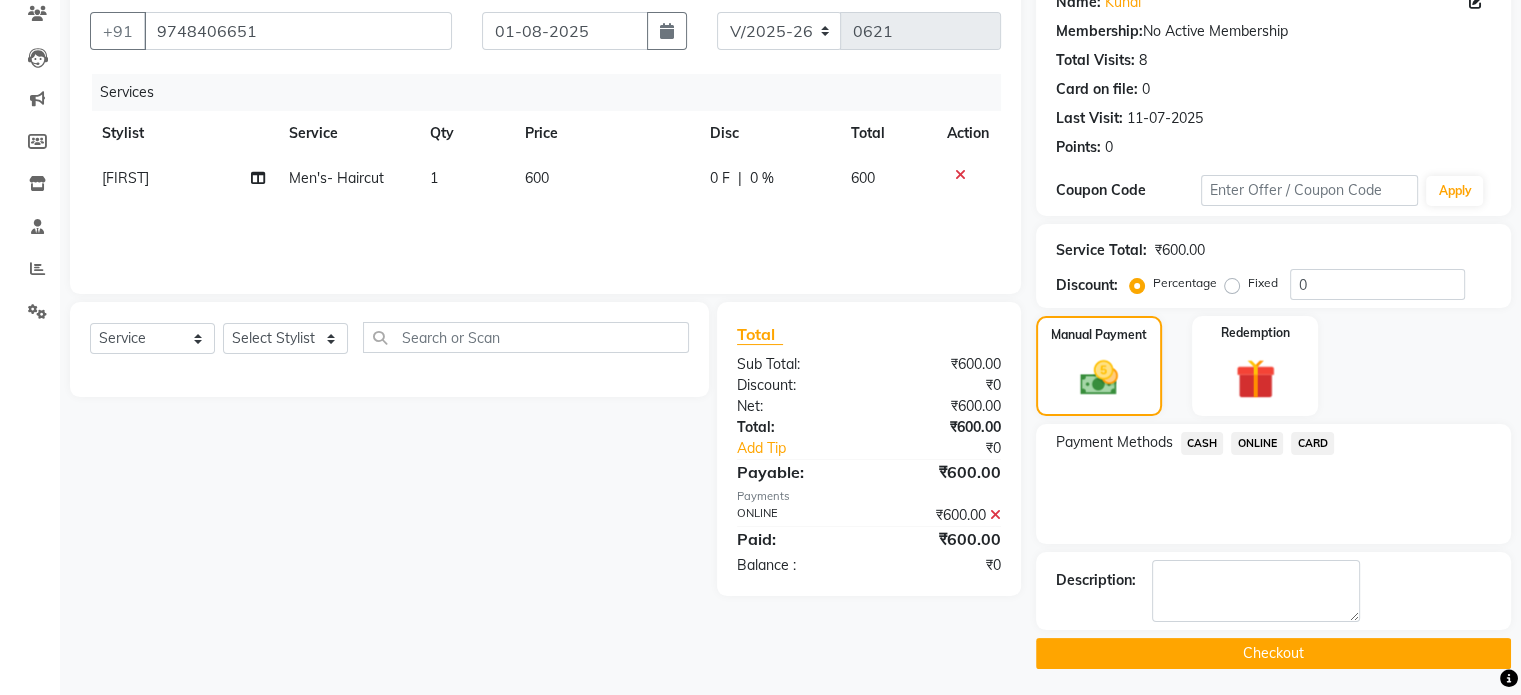 scroll, scrollTop: 176, scrollLeft: 0, axis: vertical 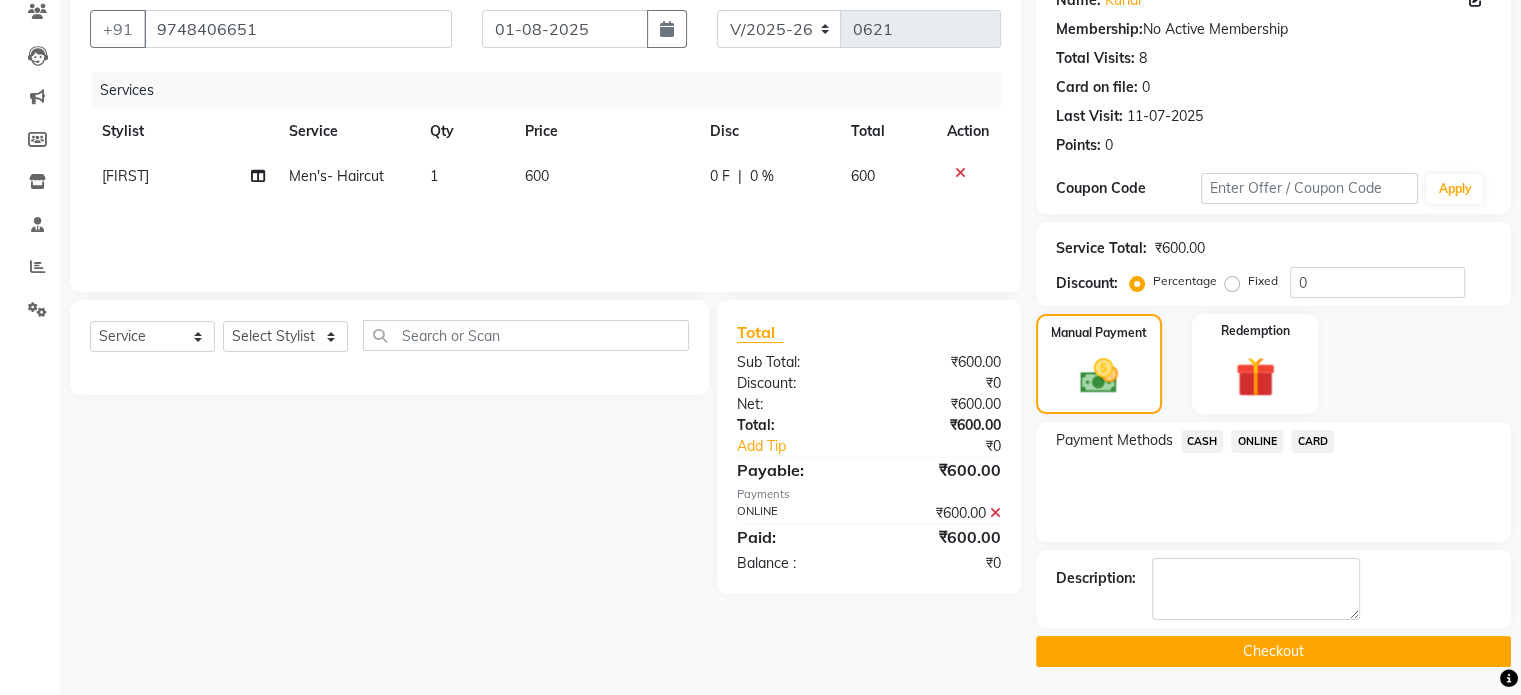 click on "Checkout" 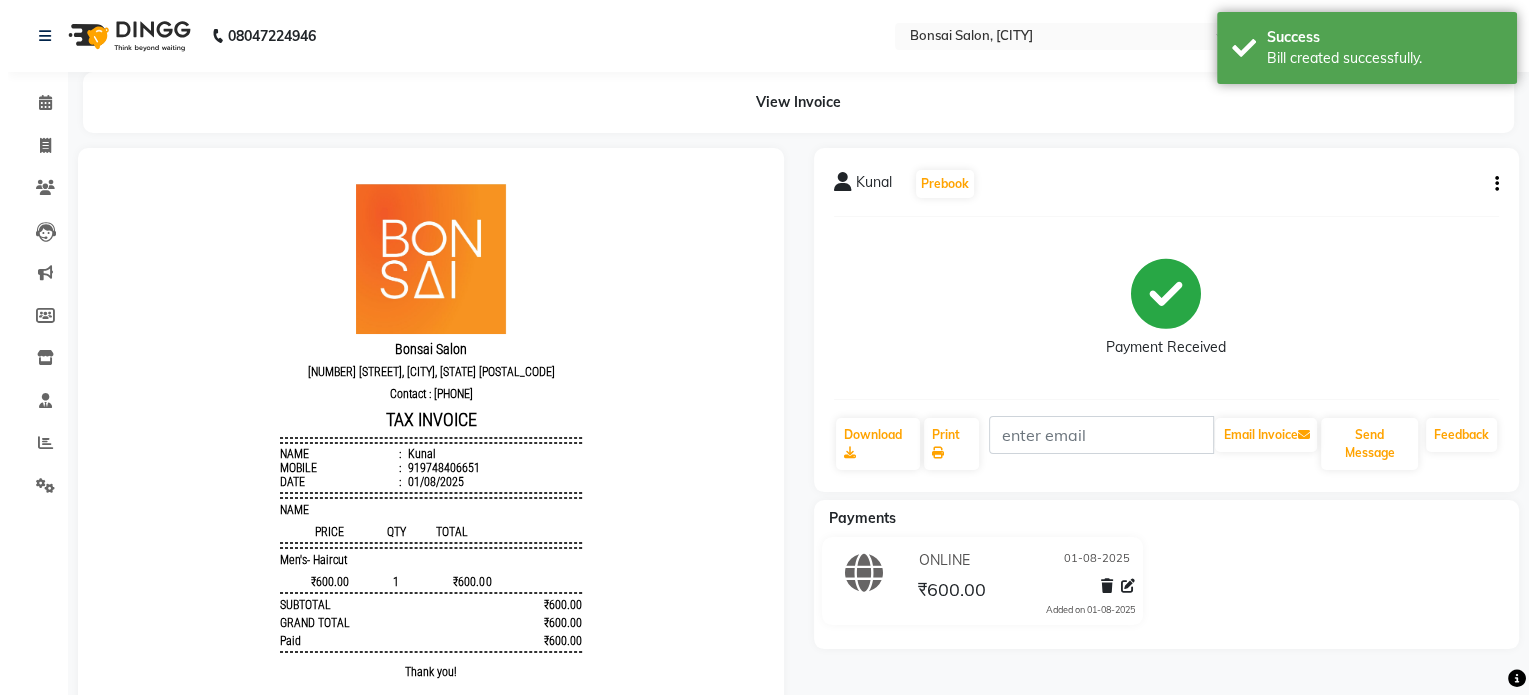 scroll, scrollTop: 0, scrollLeft: 0, axis: both 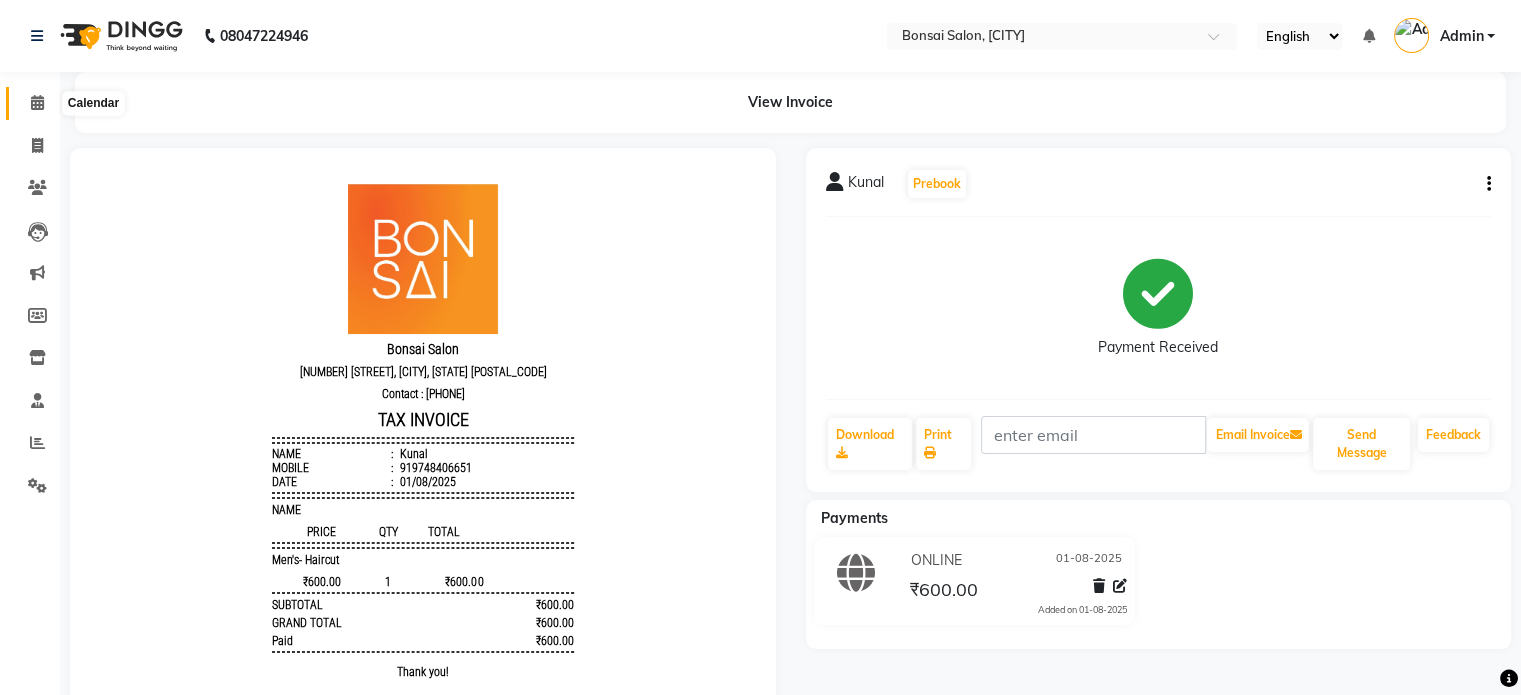 click 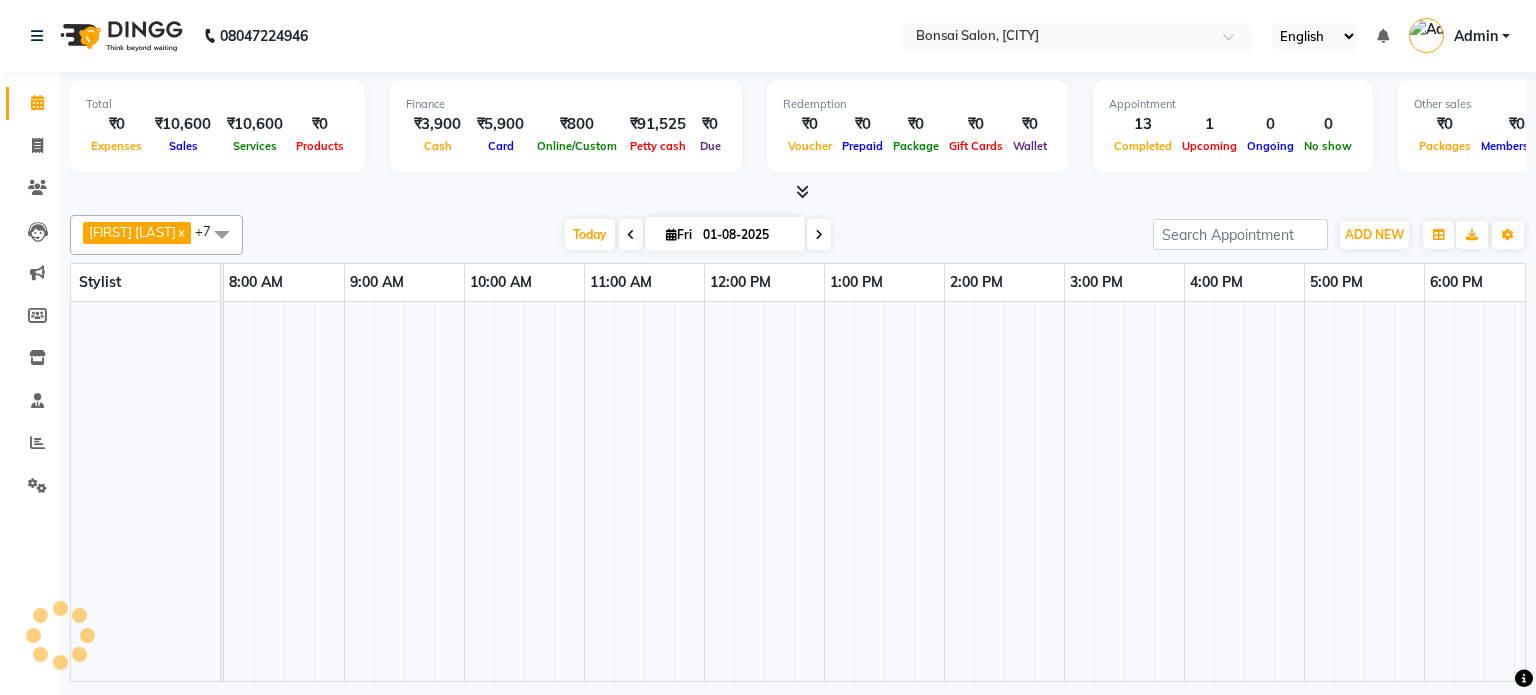scroll, scrollTop: 0, scrollLeft: 0, axis: both 